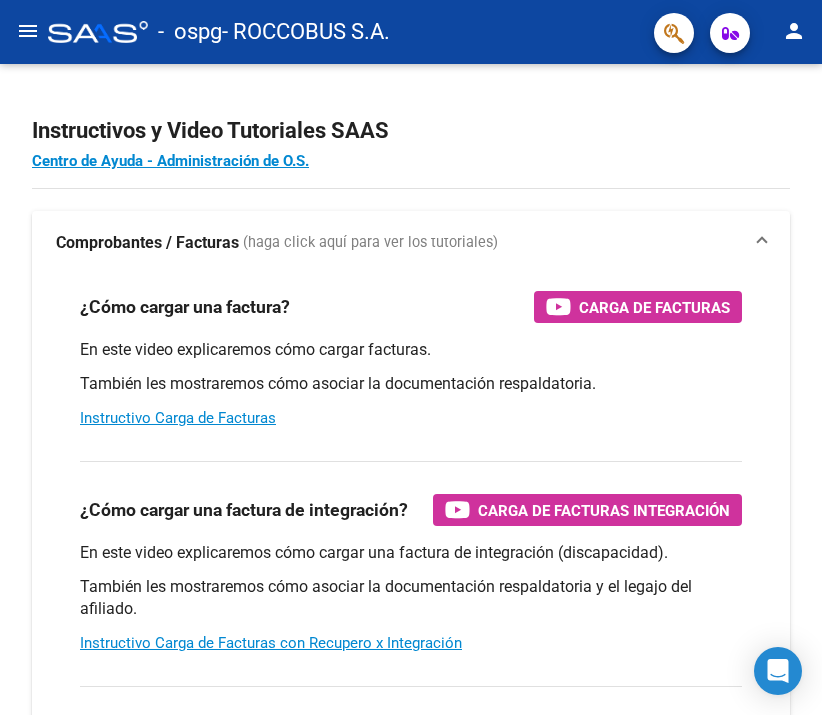 scroll, scrollTop: 0, scrollLeft: 0, axis: both 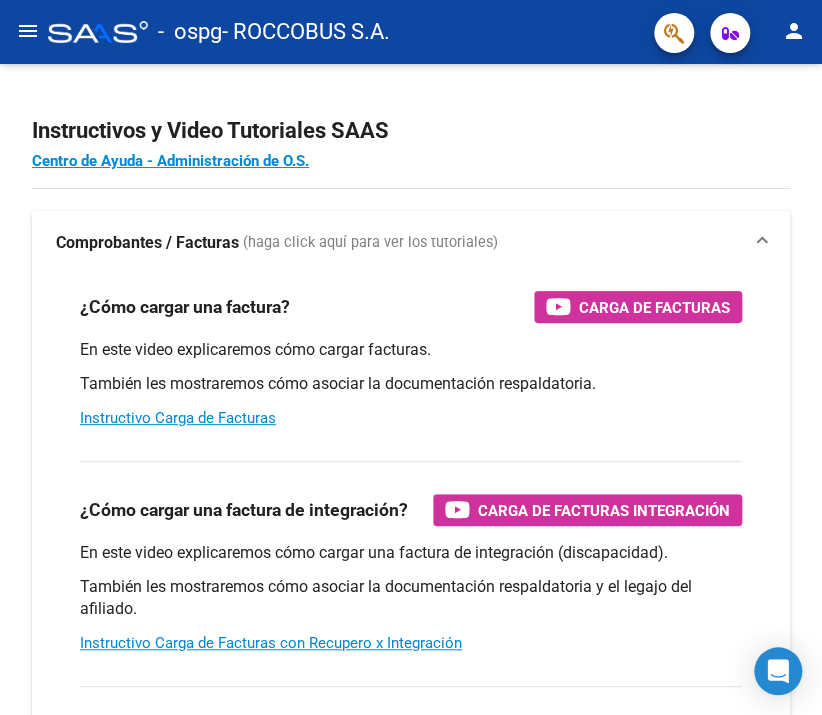 click on "menu" 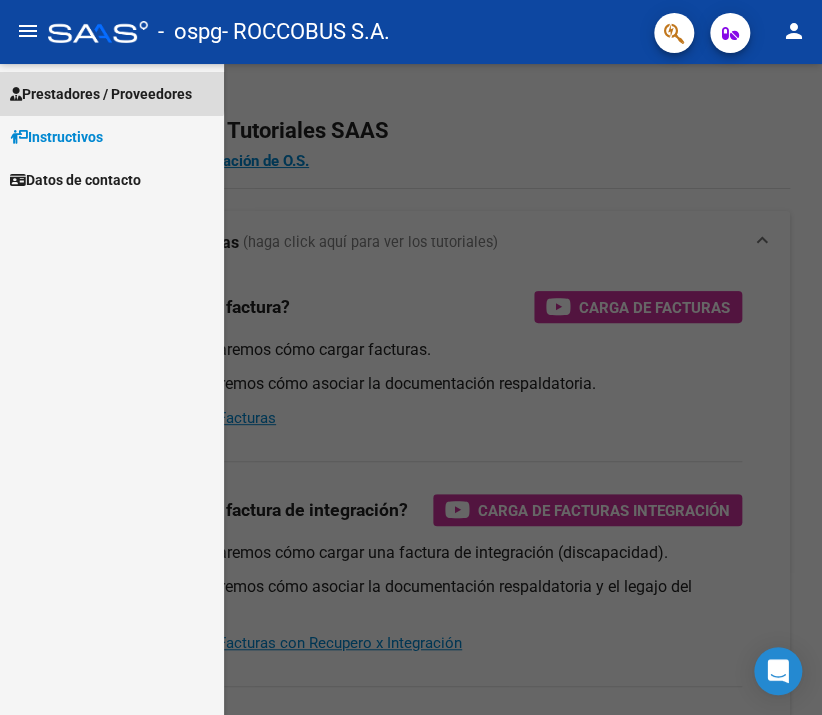 click on "Prestadores / Proveedores" at bounding box center [112, 93] 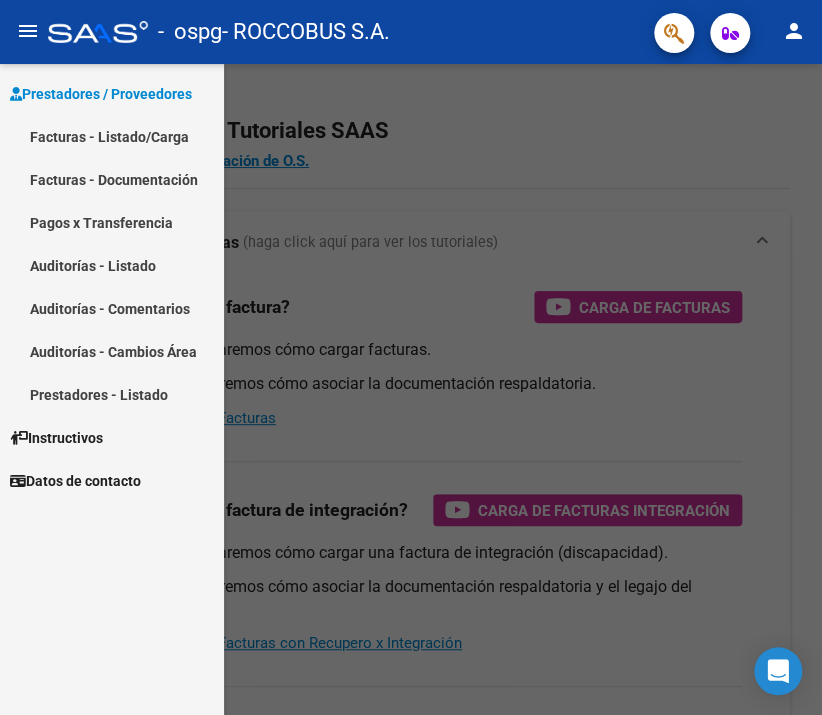 click on "Facturas - Listado/Carga" at bounding box center [112, 136] 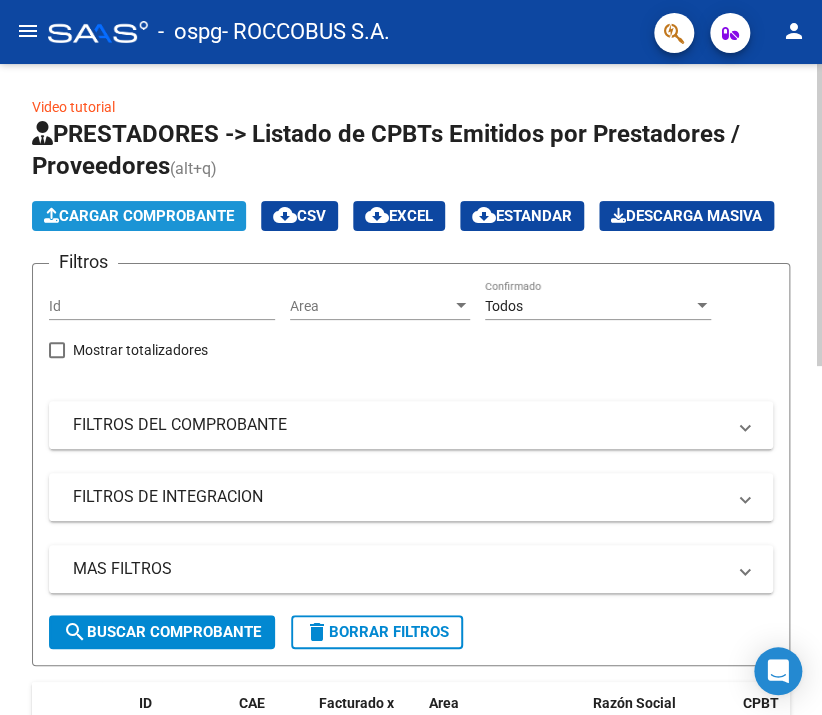 click on "Cargar Comprobante" 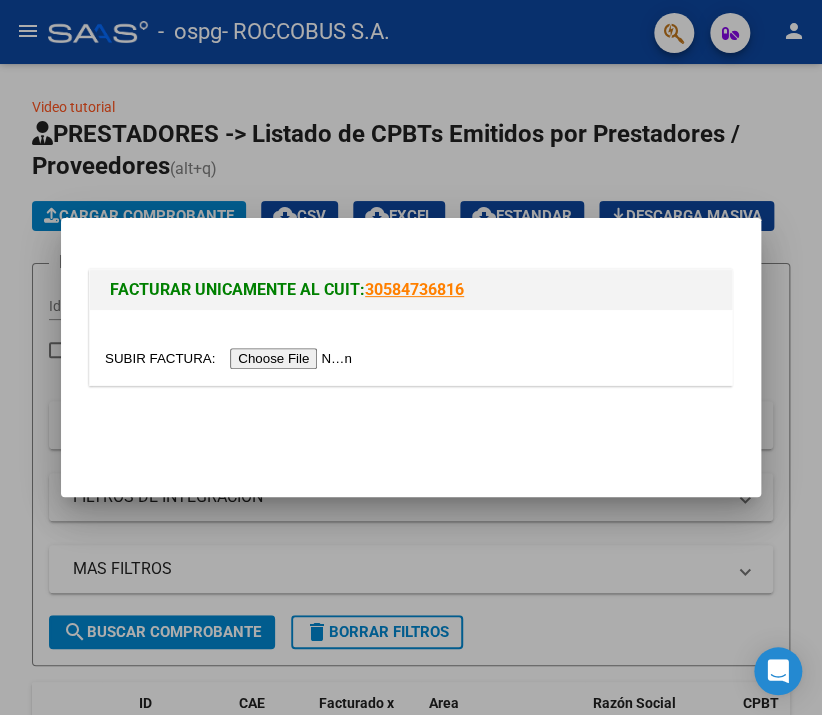 click at bounding box center (231, 358) 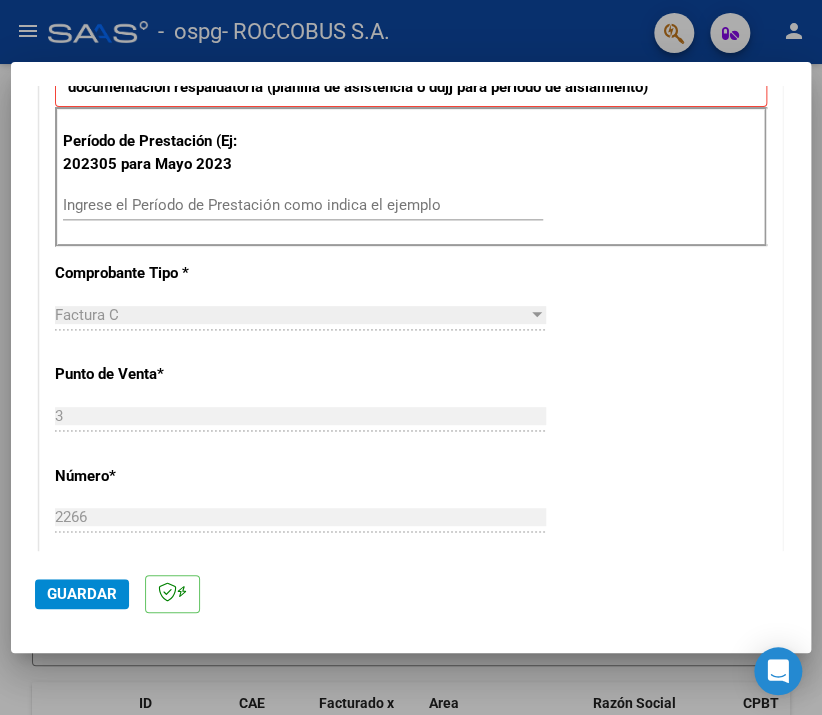 scroll, scrollTop: 557, scrollLeft: 0, axis: vertical 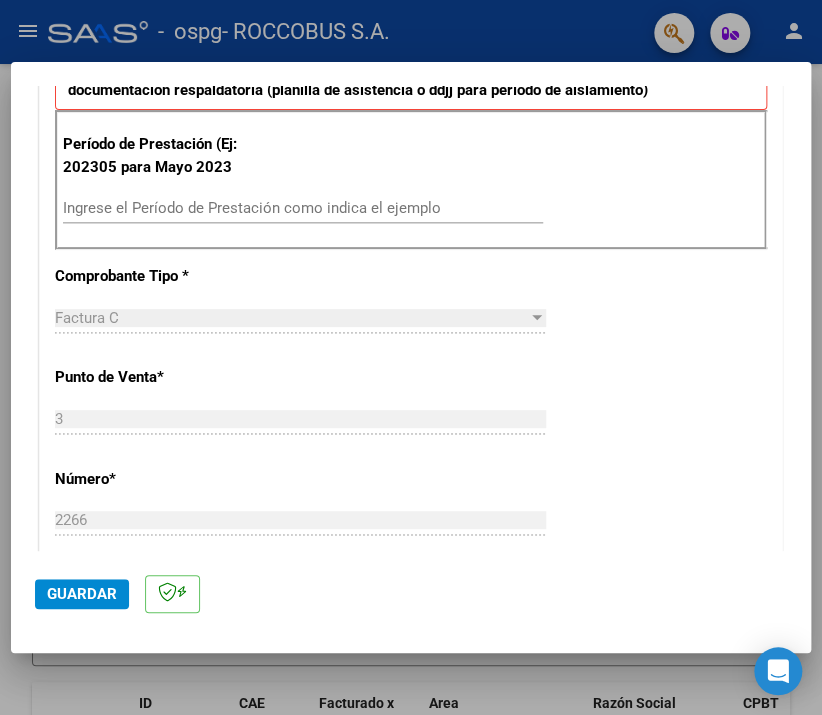 click on "Ingrese el Período de Prestación como indica el ejemplo" at bounding box center [303, 208] 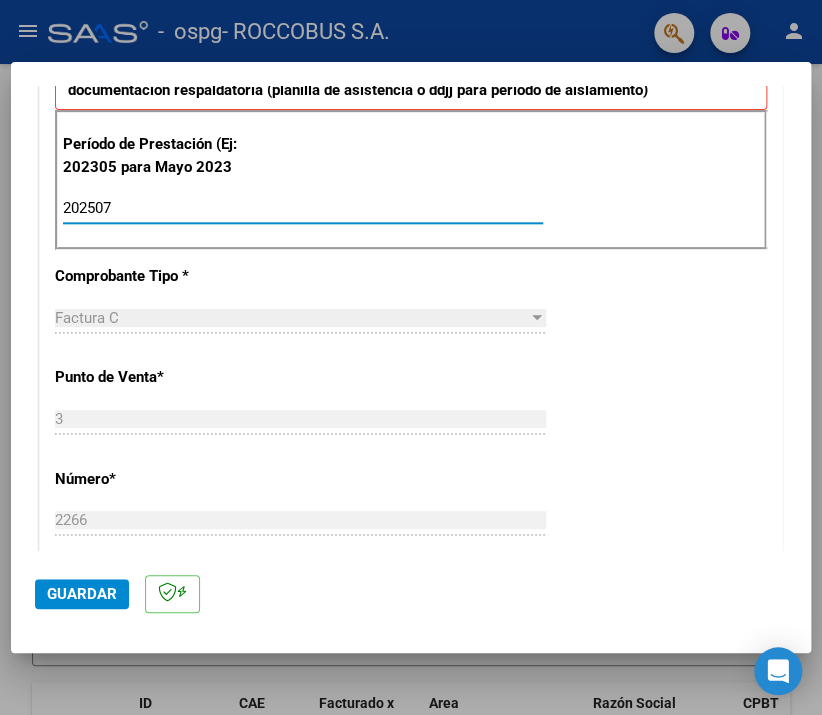 type on "202507" 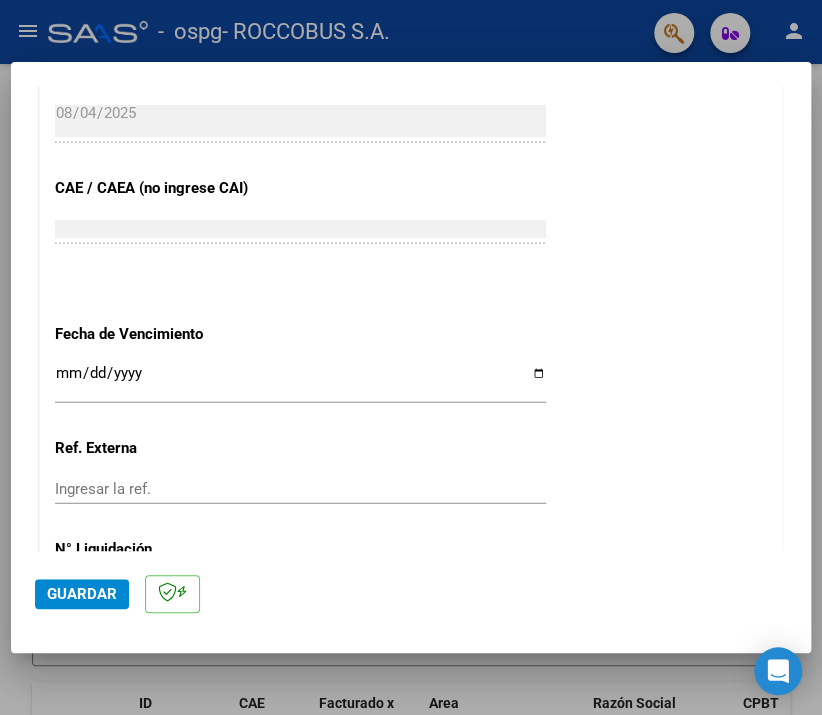 scroll, scrollTop: 1160, scrollLeft: 0, axis: vertical 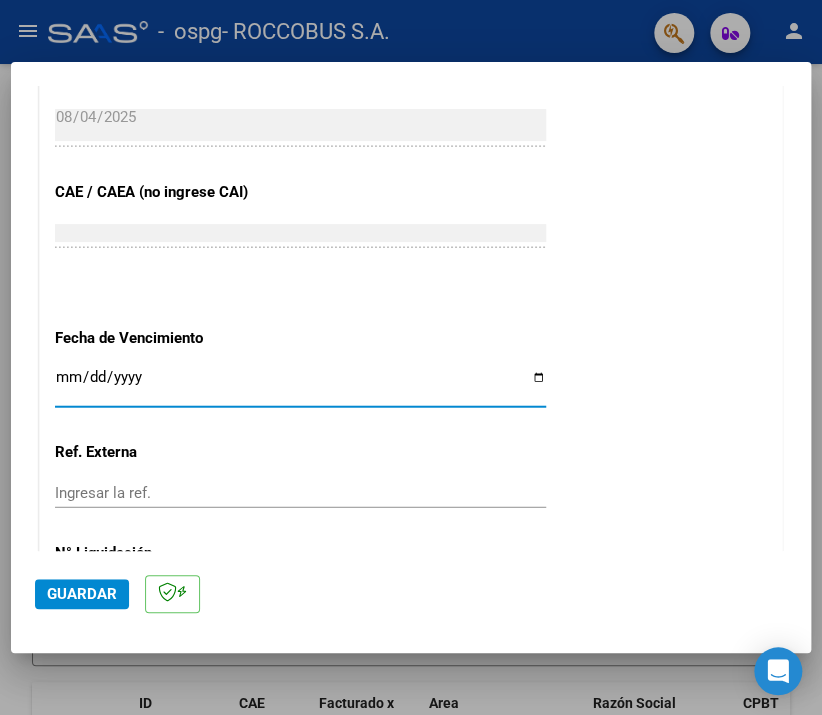 click on "Ingresar la fecha" at bounding box center (300, 385) 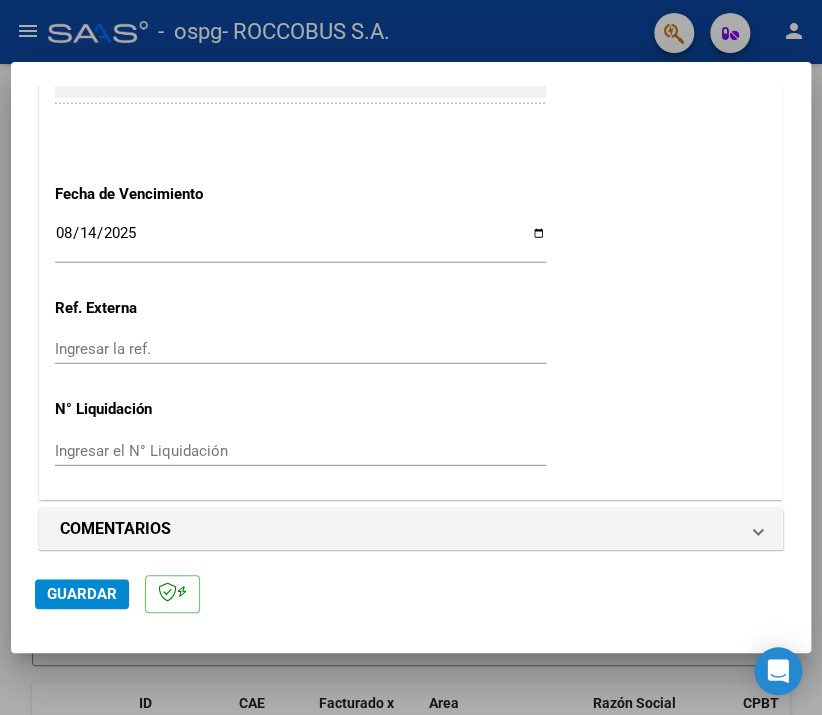 scroll, scrollTop: 1316, scrollLeft: 0, axis: vertical 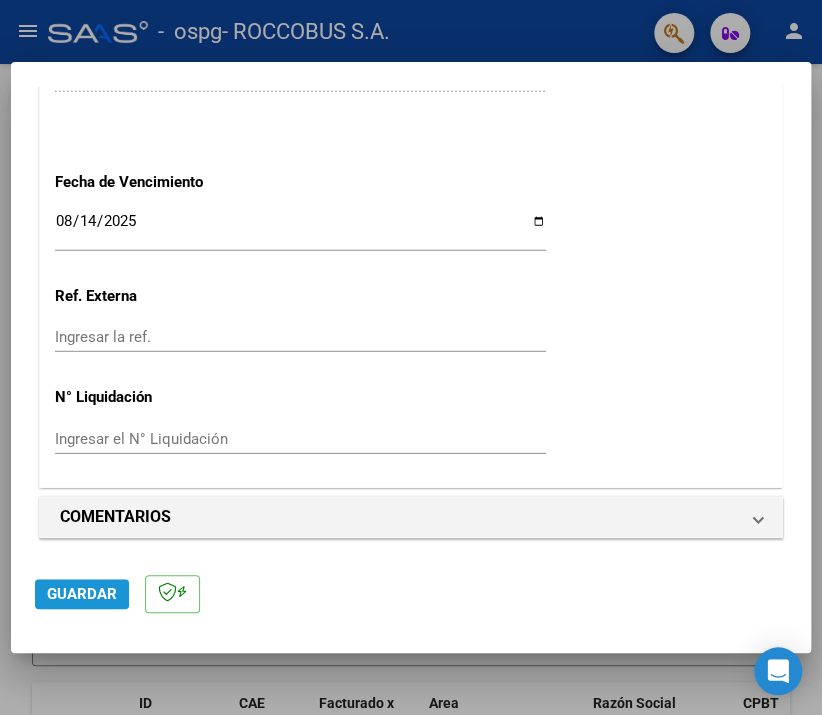 click on "Guardar" 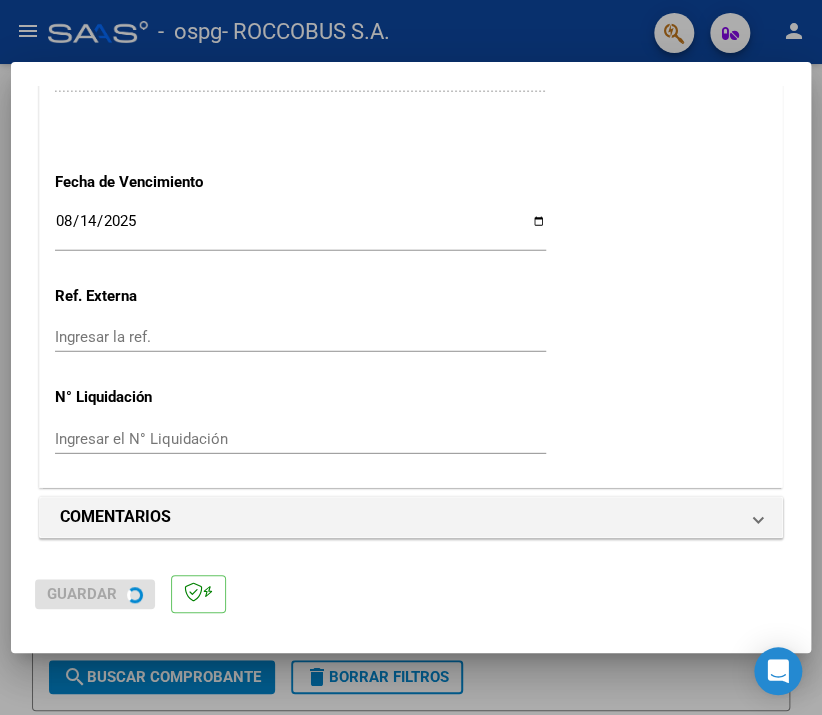 scroll, scrollTop: 0, scrollLeft: 0, axis: both 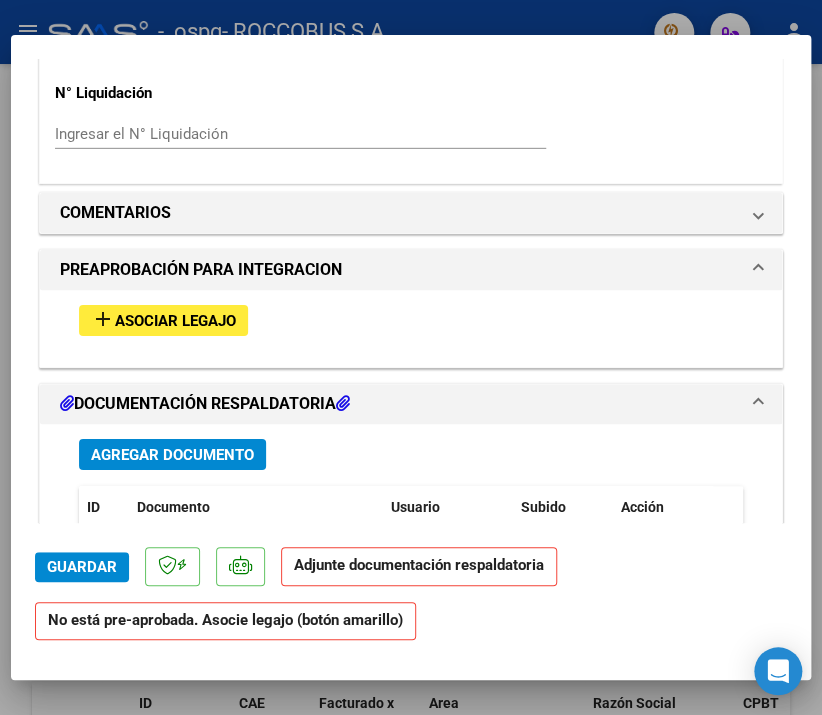 click on "Asociar Legajo" at bounding box center (175, 321) 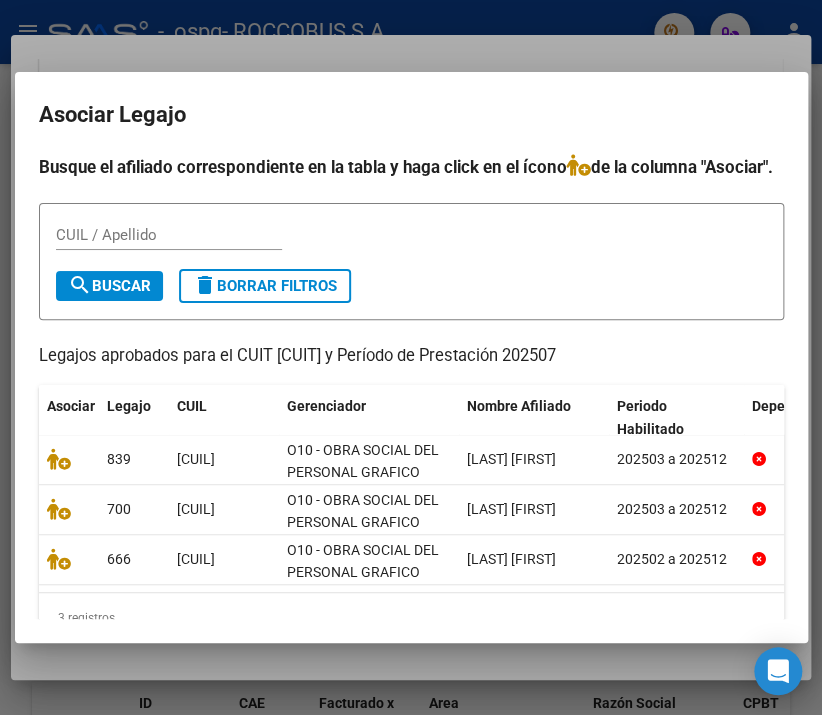 drag, startPoint x: 756, startPoint y: 481, endPoint x: 761, endPoint y: 271, distance: 210.05951 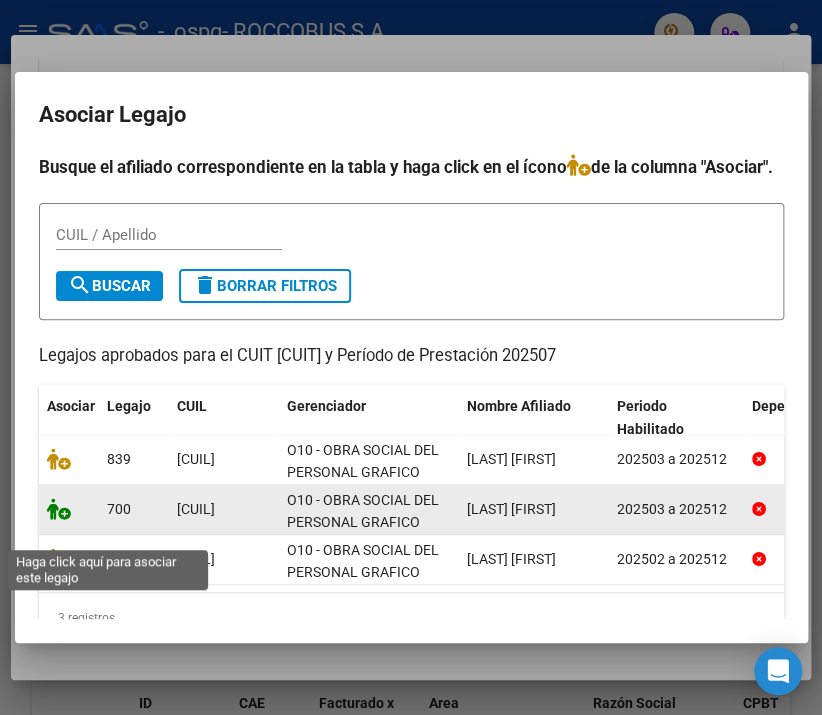 click 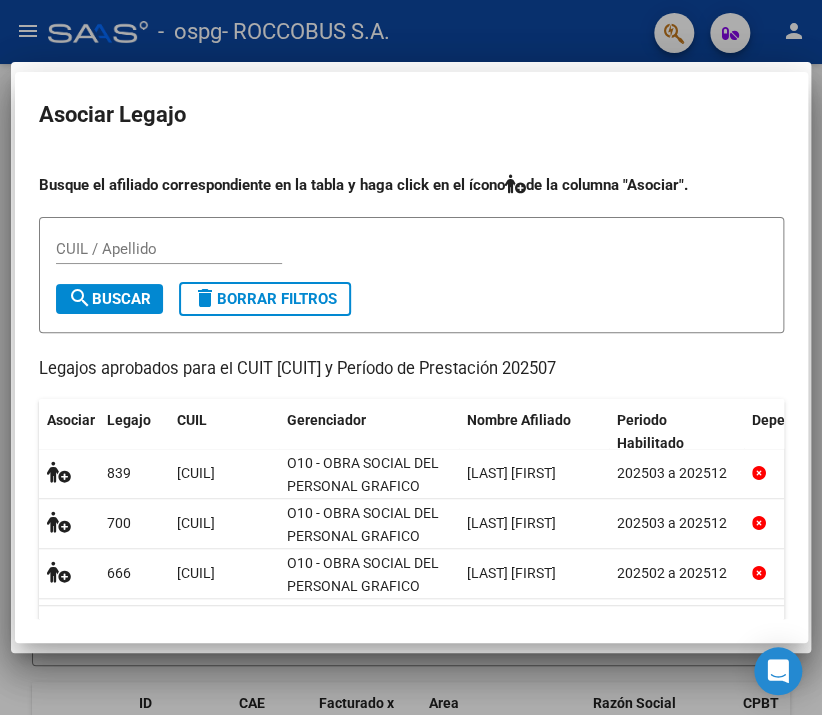 scroll, scrollTop: 1661, scrollLeft: 0, axis: vertical 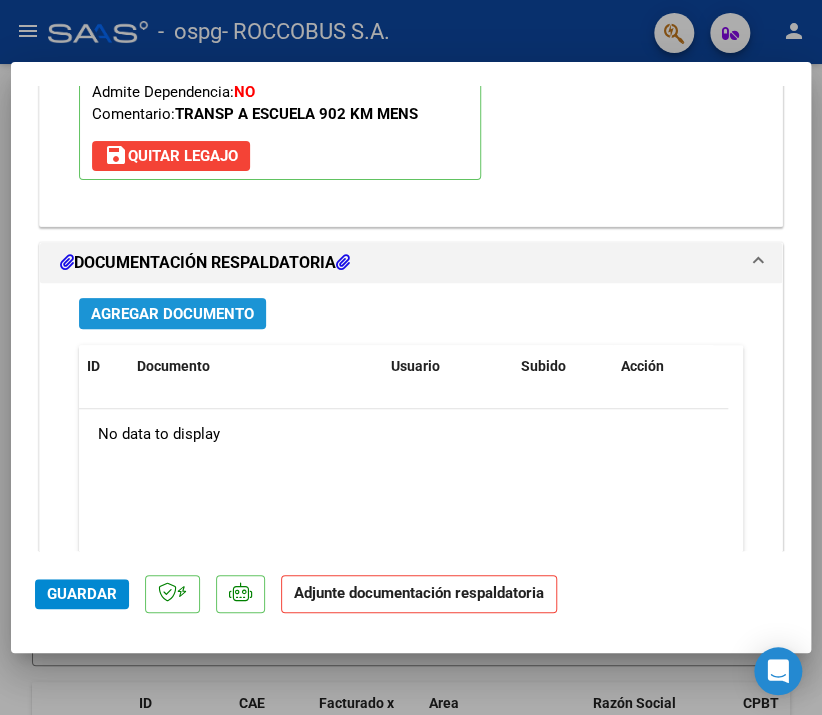 click on "Agregar Documento" at bounding box center (172, 314) 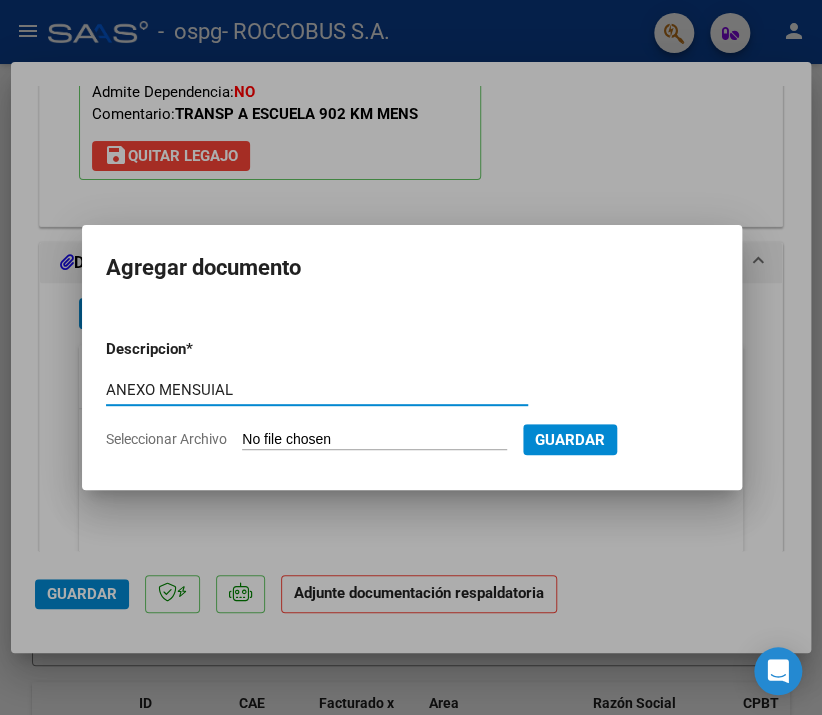 type on "ANEXO MENSUIAL" 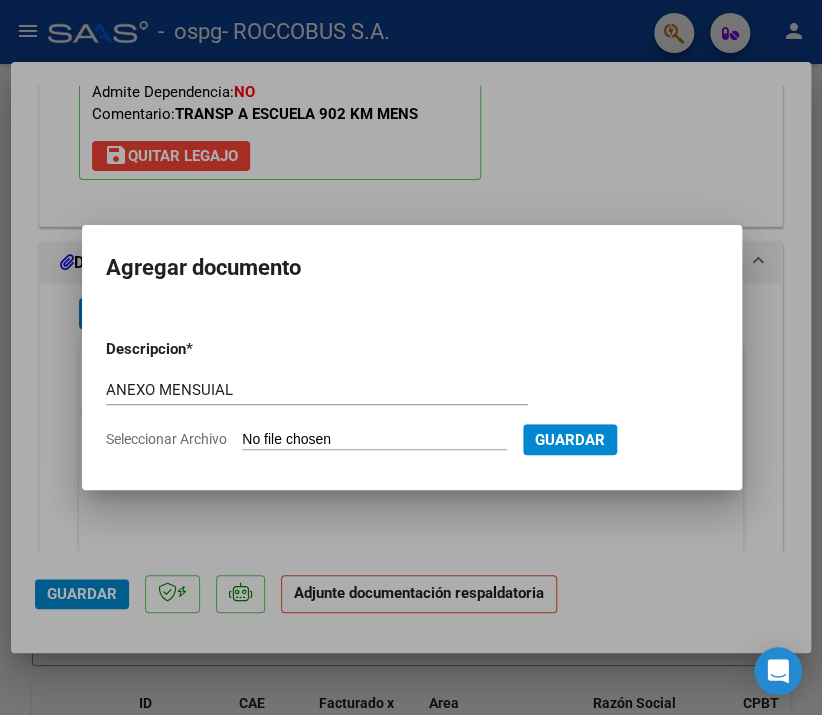 click on "Seleccionar Archivo" at bounding box center [374, 440] 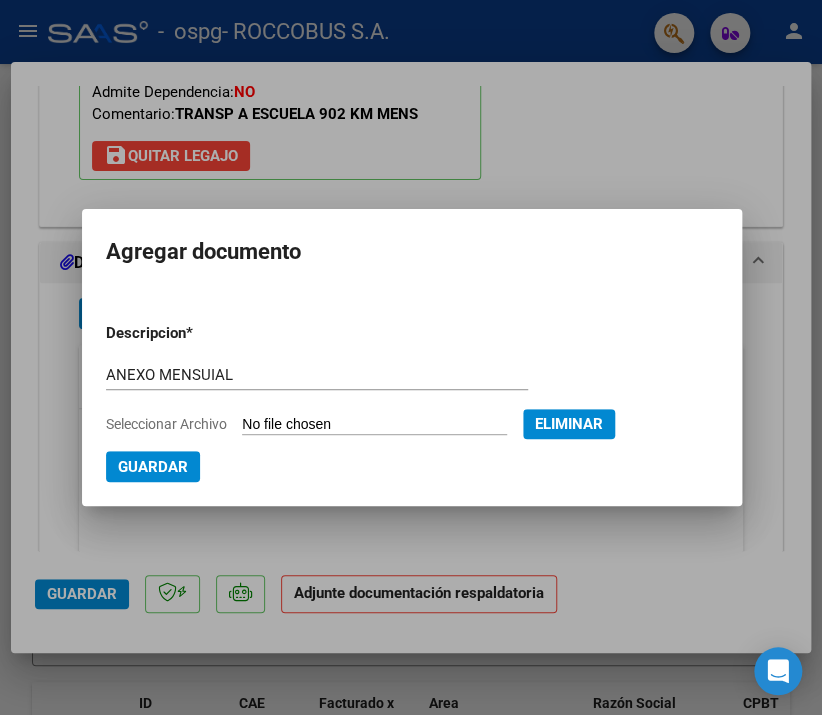 click on "Guardar" at bounding box center (153, 466) 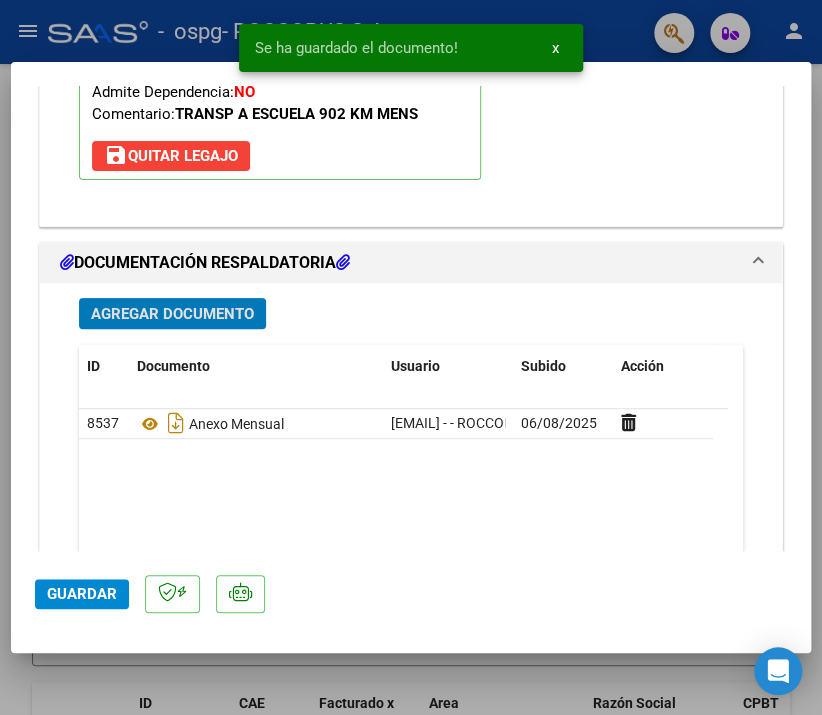 click on "Guardar" 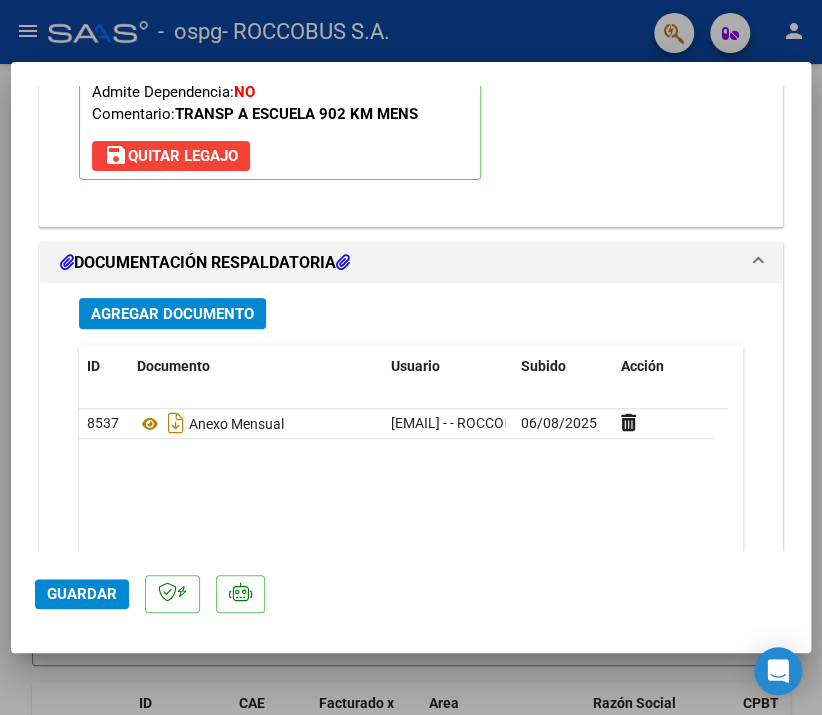 click at bounding box center [411, 357] 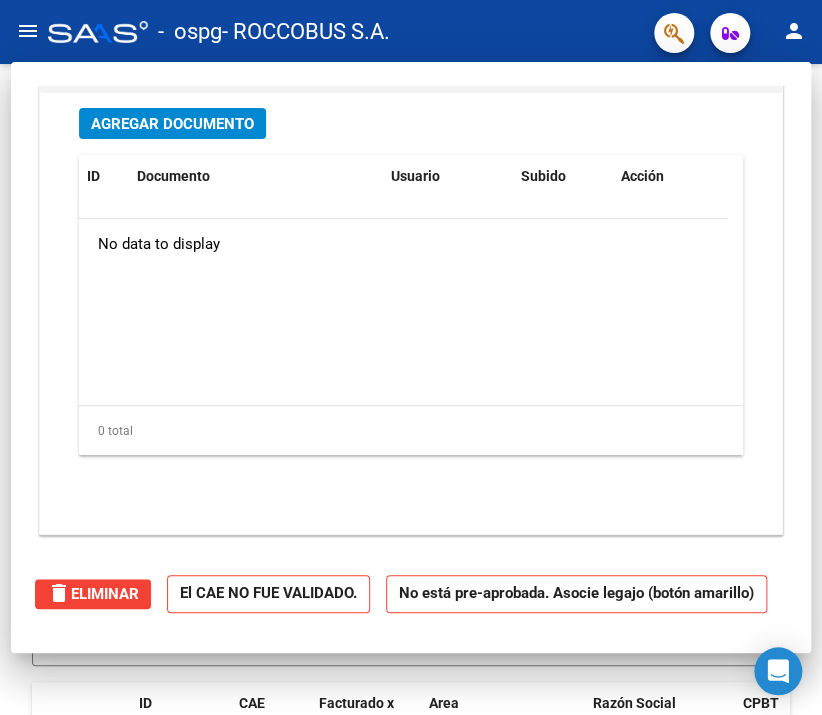 type 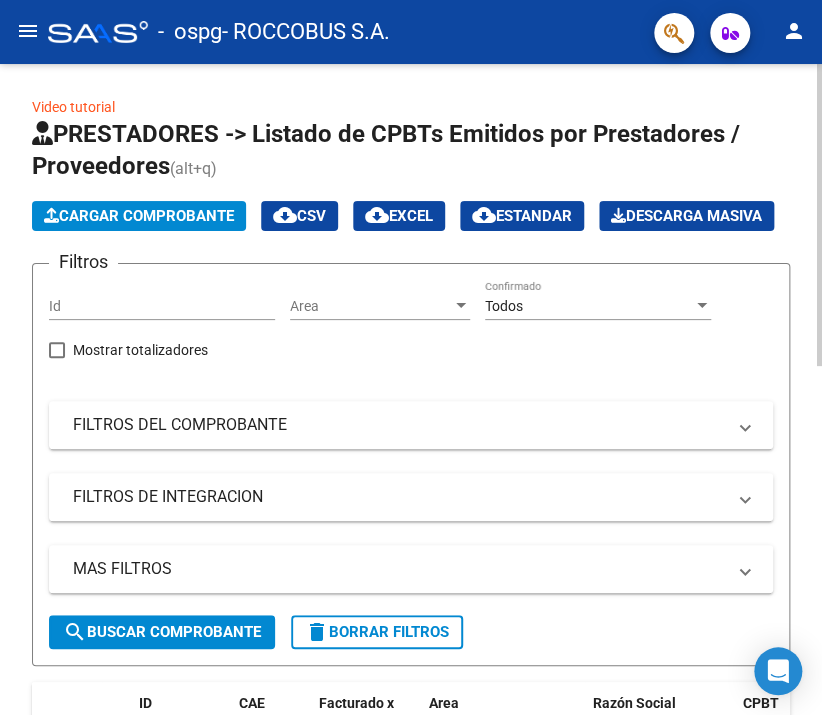 click on "Cargar Comprobante" 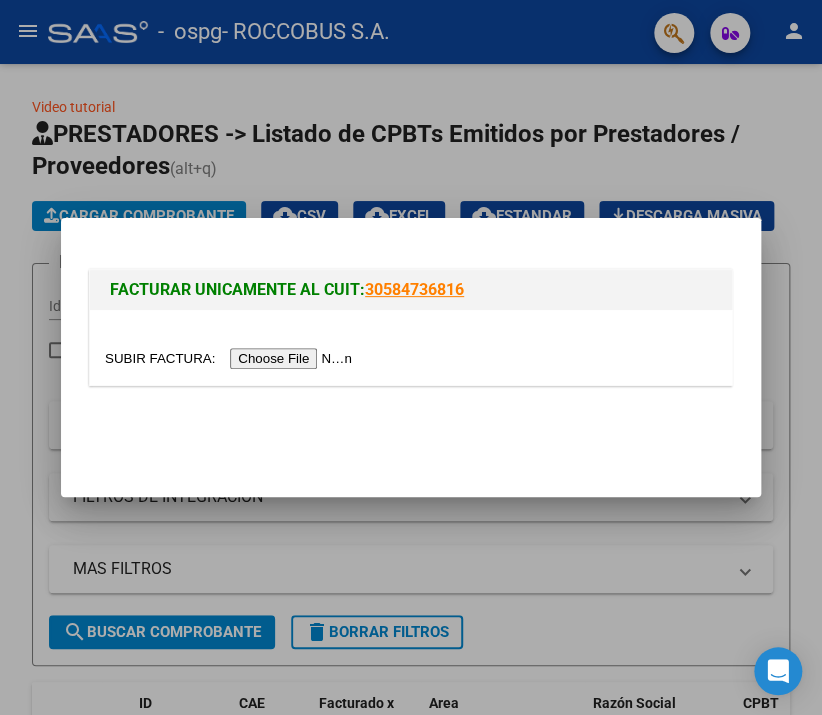 click at bounding box center [231, 358] 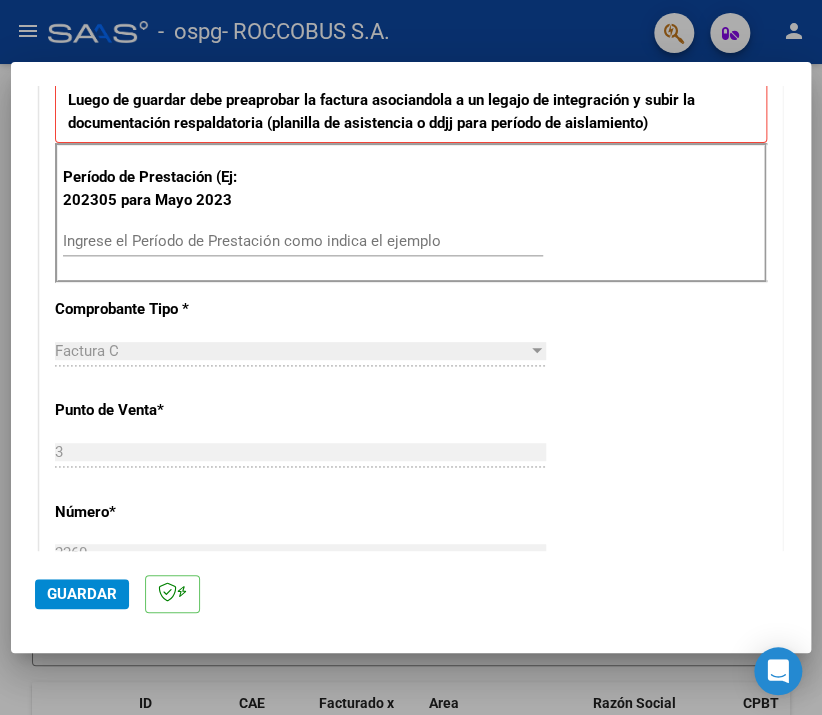 scroll, scrollTop: 513, scrollLeft: 0, axis: vertical 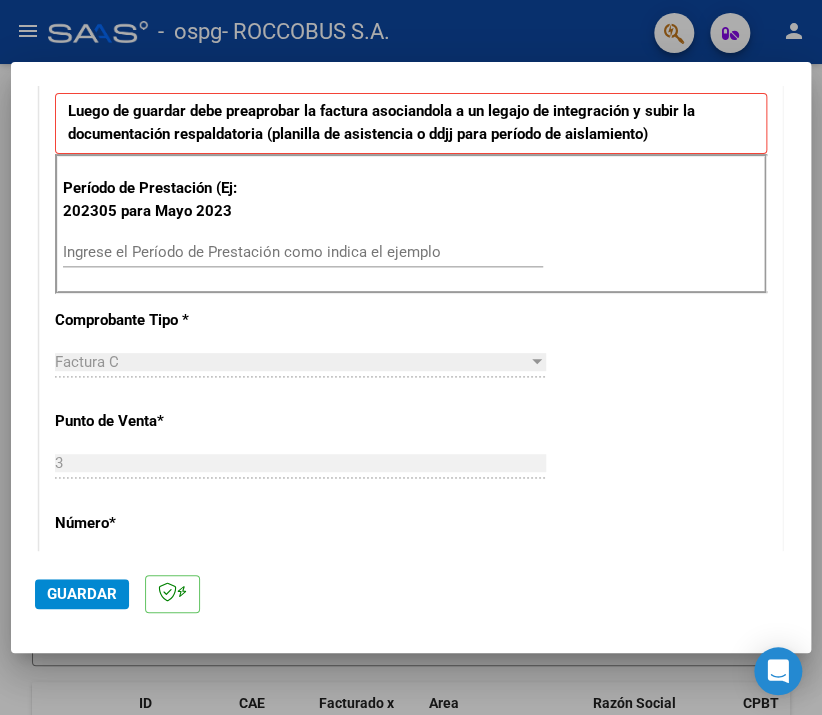 click on "Ingrese el Período de Prestación como indica el ejemplo" at bounding box center [303, 252] 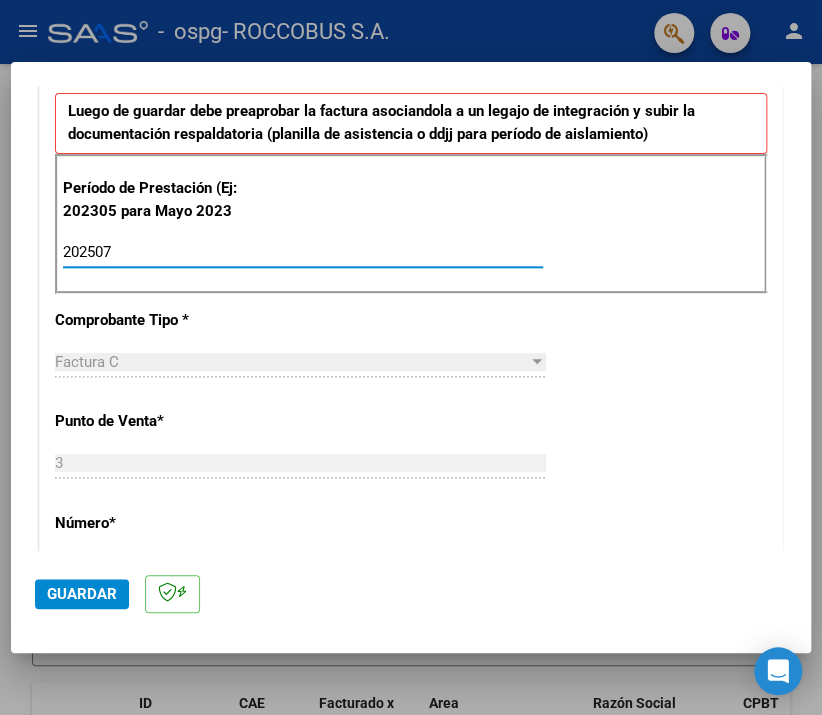 type on "202507" 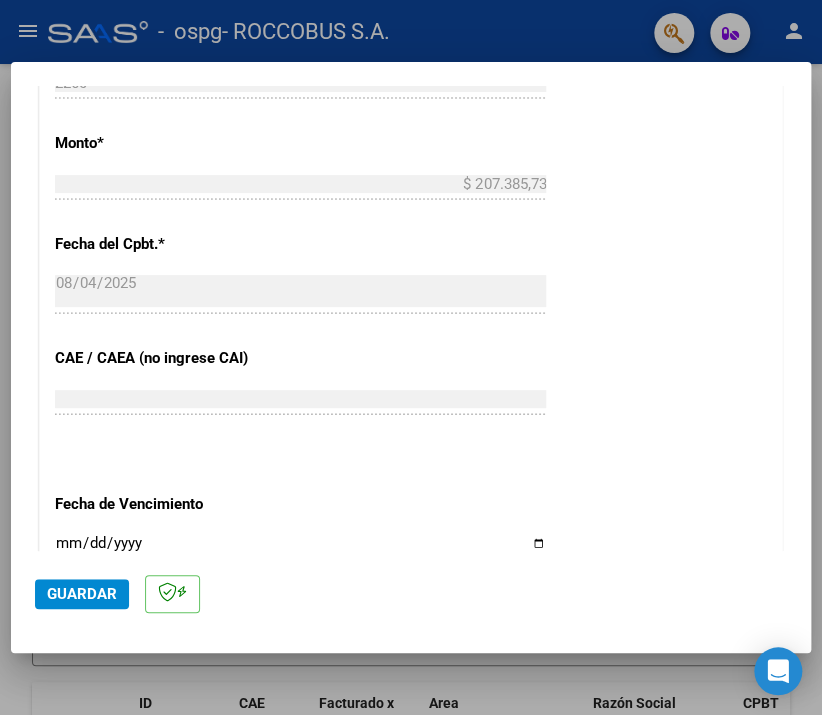 scroll, scrollTop: 1037, scrollLeft: 0, axis: vertical 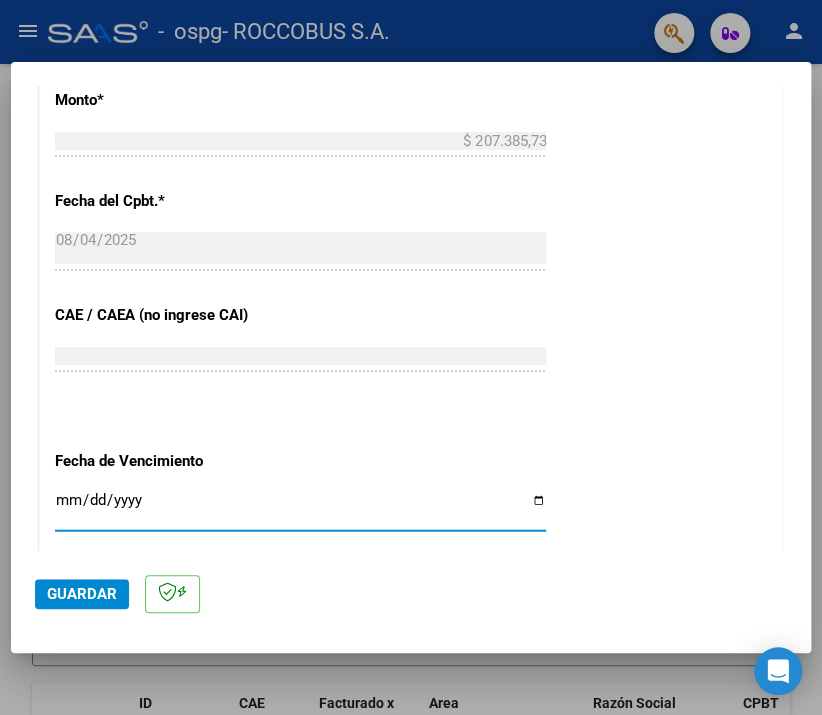 click on "Ingresar la fecha" at bounding box center [300, 508] 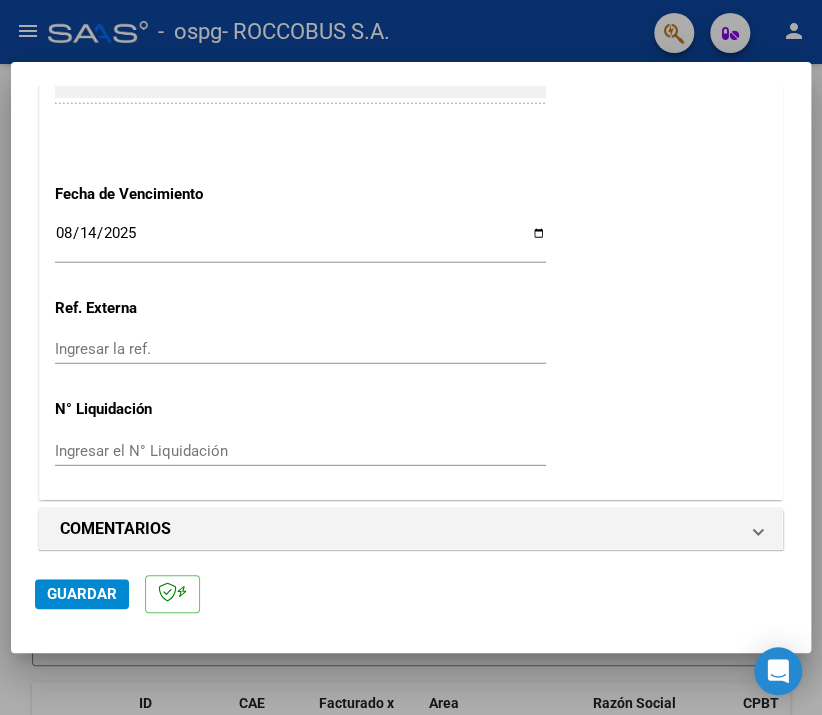 scroll, scrollTop: 1316, scrollLeft: 0, axis: vertical 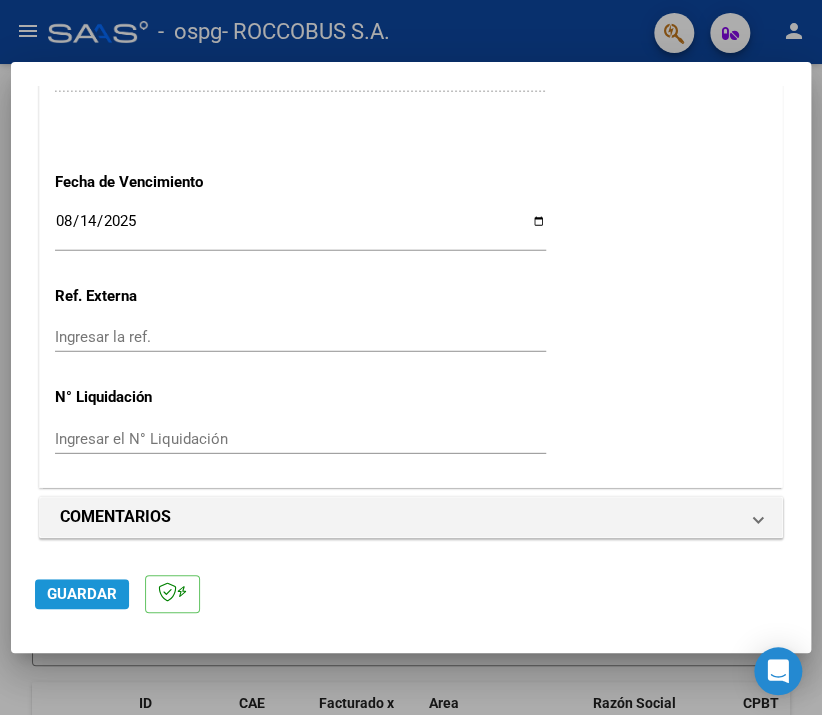 click on "Guardar" 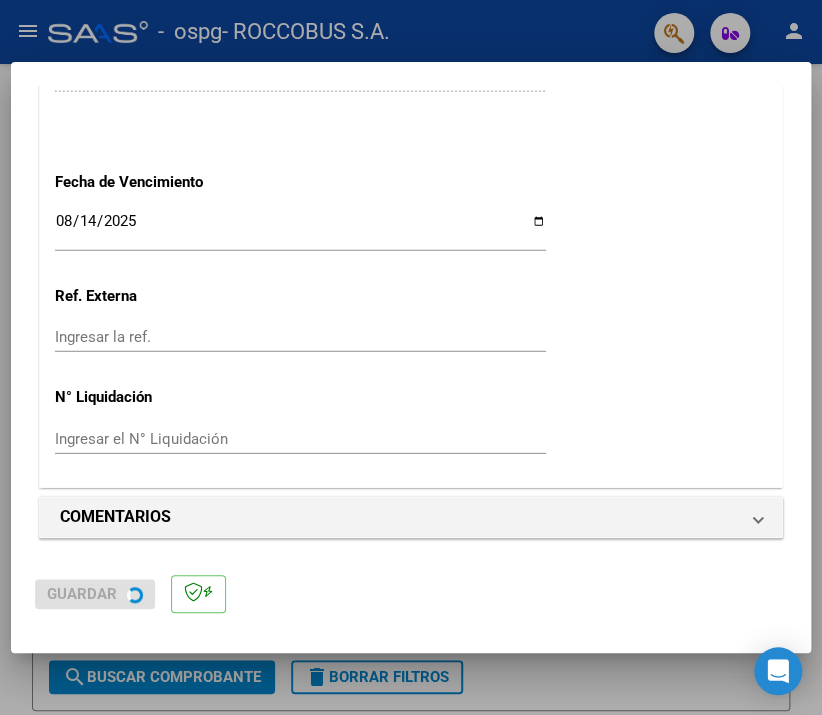 scroll, scrollTop: 0, scrollLeft: 0, axis: both 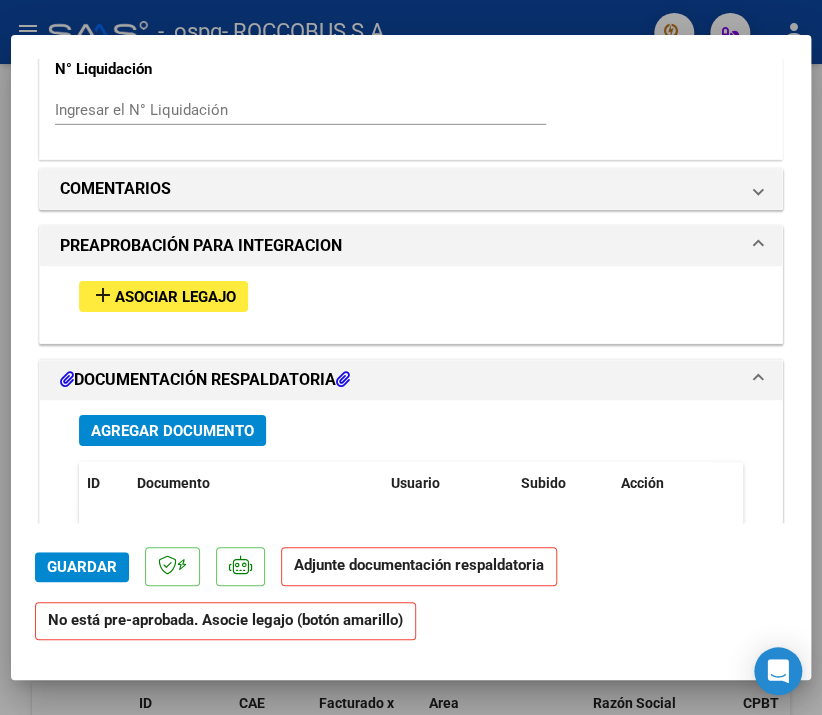 click on "add Asociar Legajo" at bounding box center (163, 296) 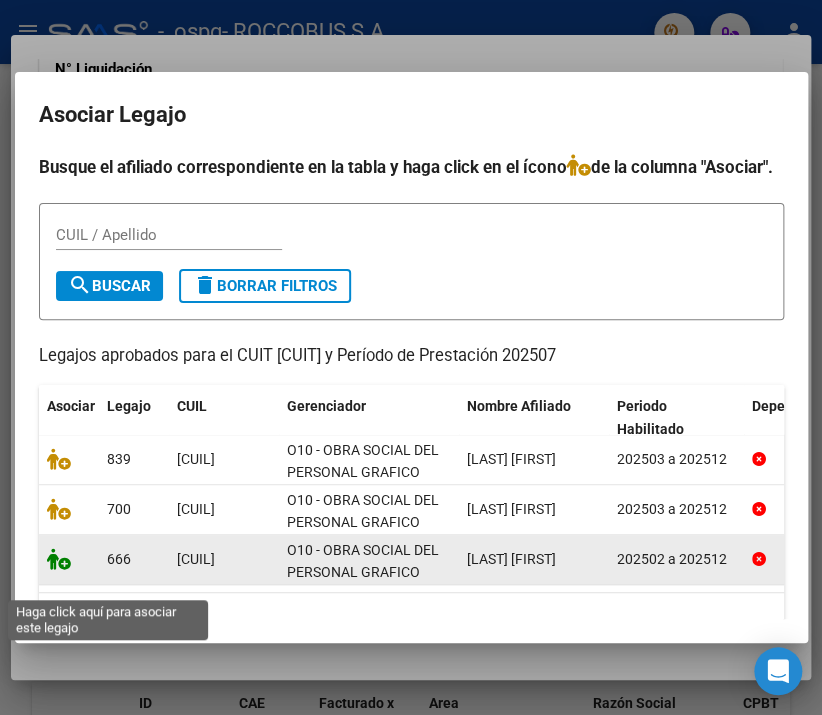 click 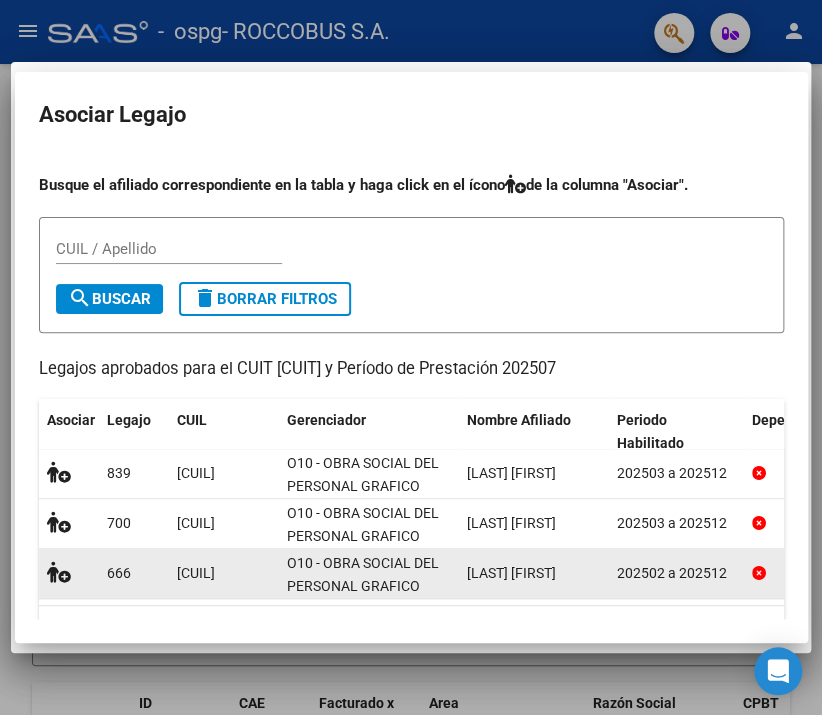 scroll, scrollTop: 1684, scrollLeft: 0, axis: vertical 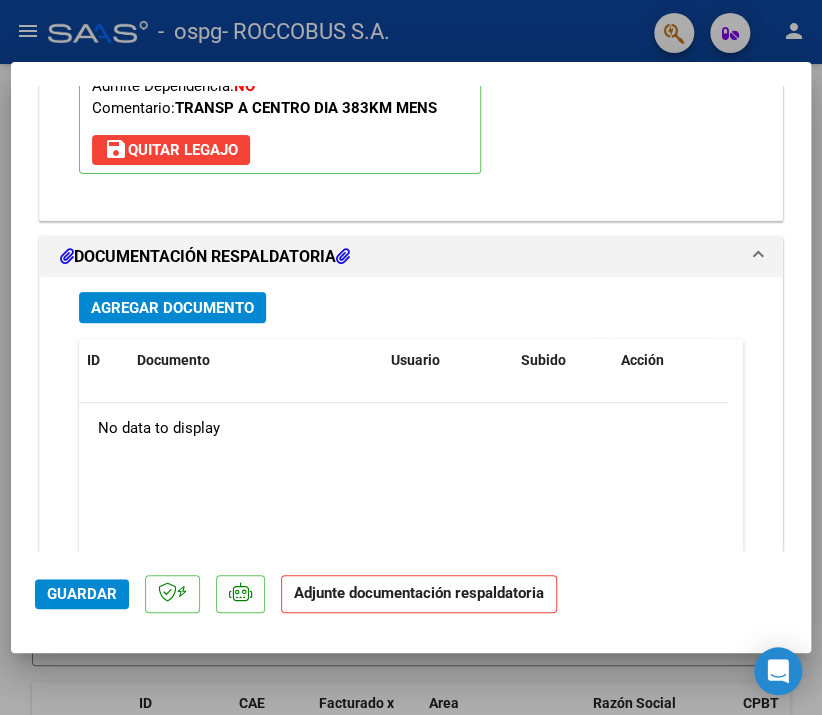 click on "Agregar Documento" at bounding box center (172, 308) 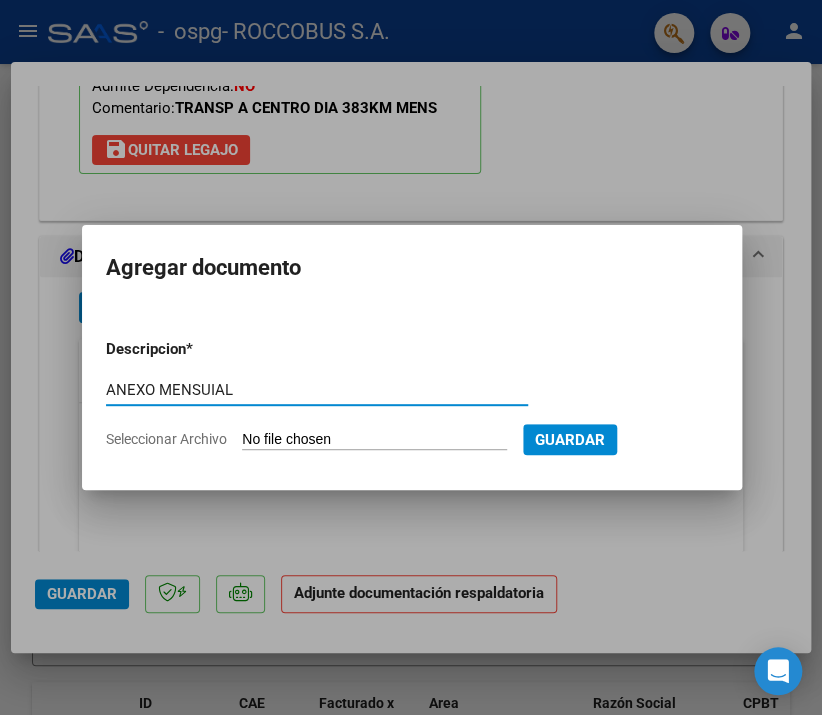 type on "ANEXO MENSUIAL" 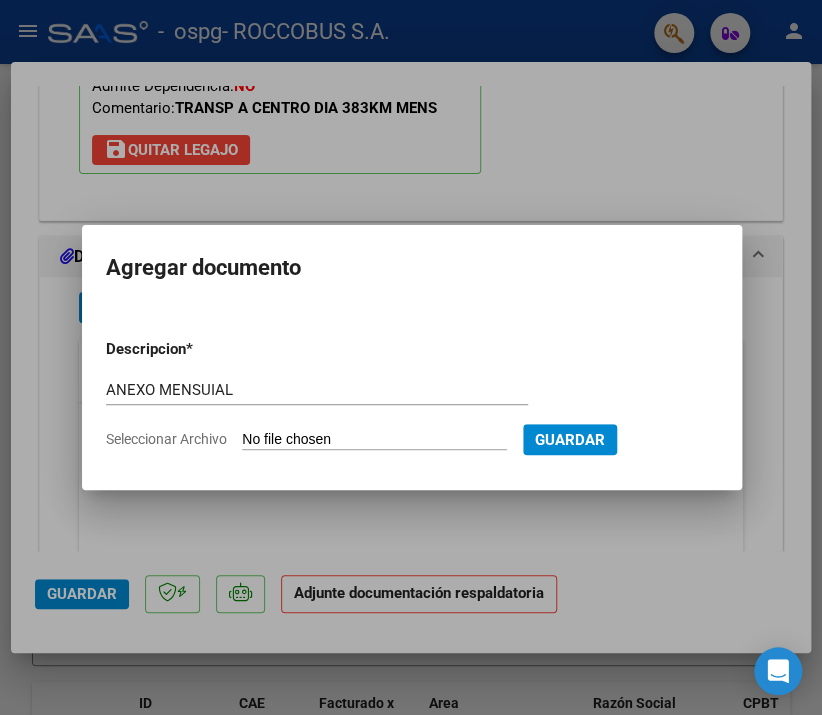 type on "C:\fakepath\[LAST] [FIRST].pdf" 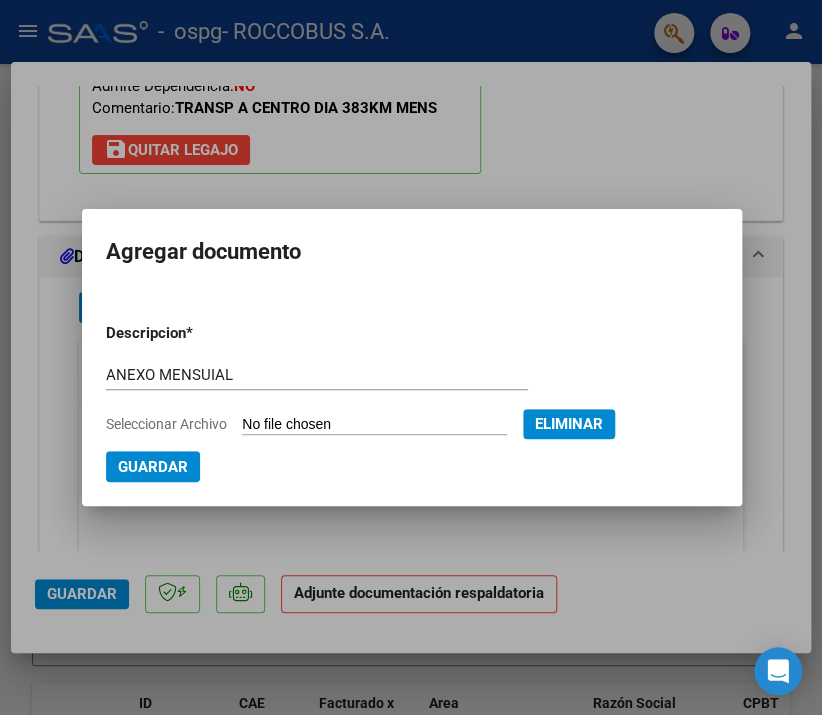 click on "Guardar" at bounding box center [153, 467] 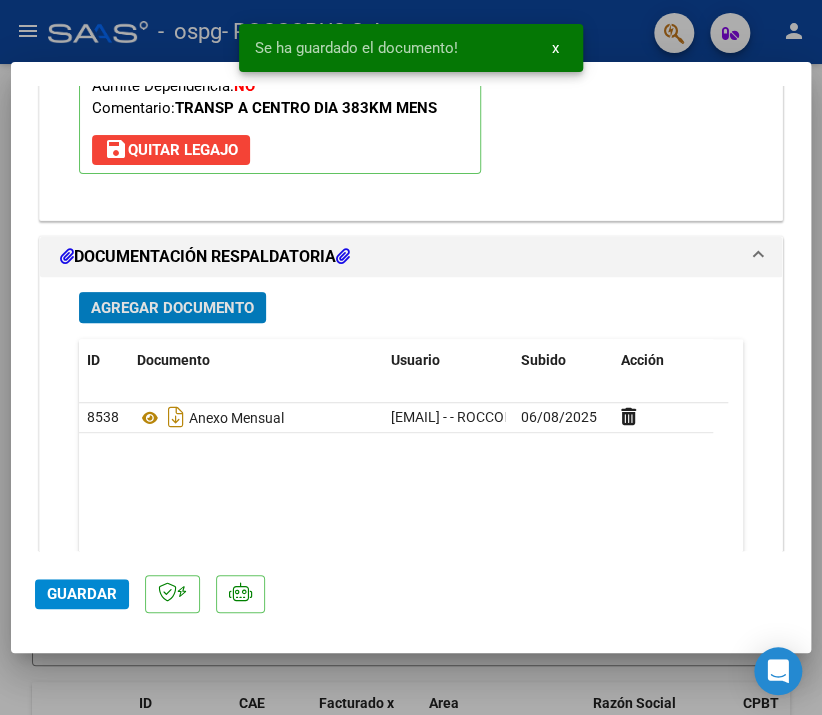 click on "Guardar" 